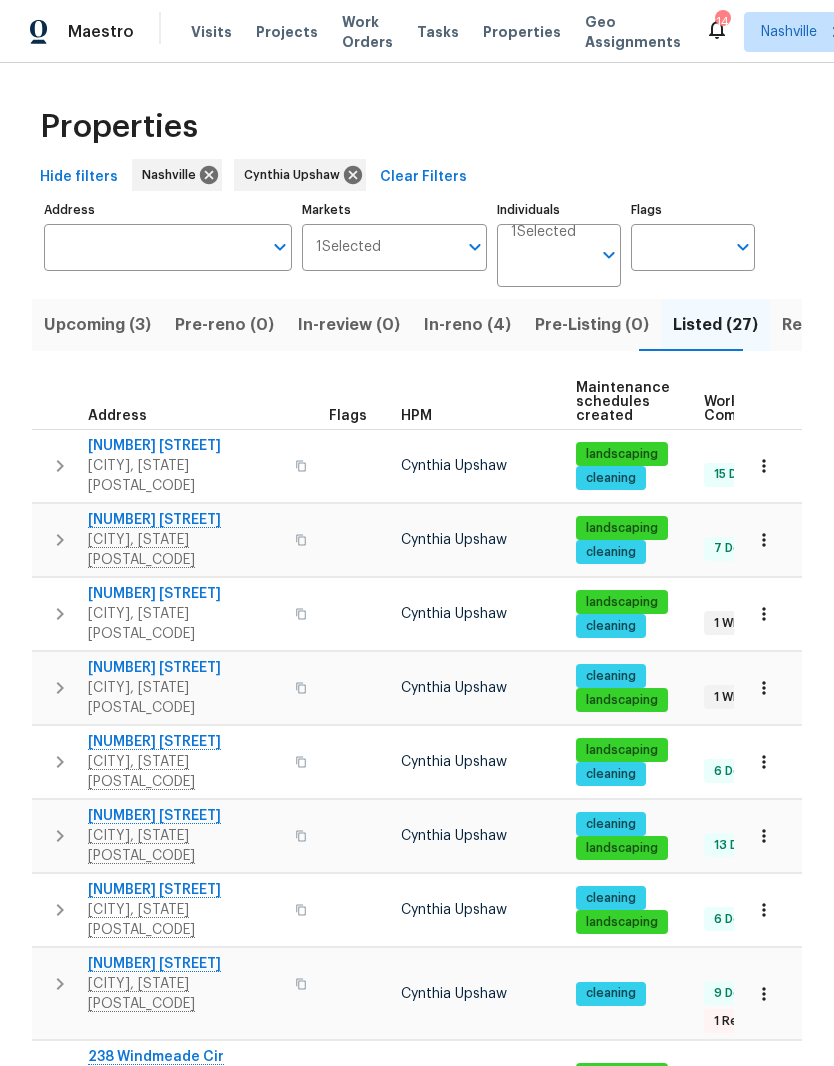 scroll, scrollTop: 0, scrollLeft: 0, axis: both 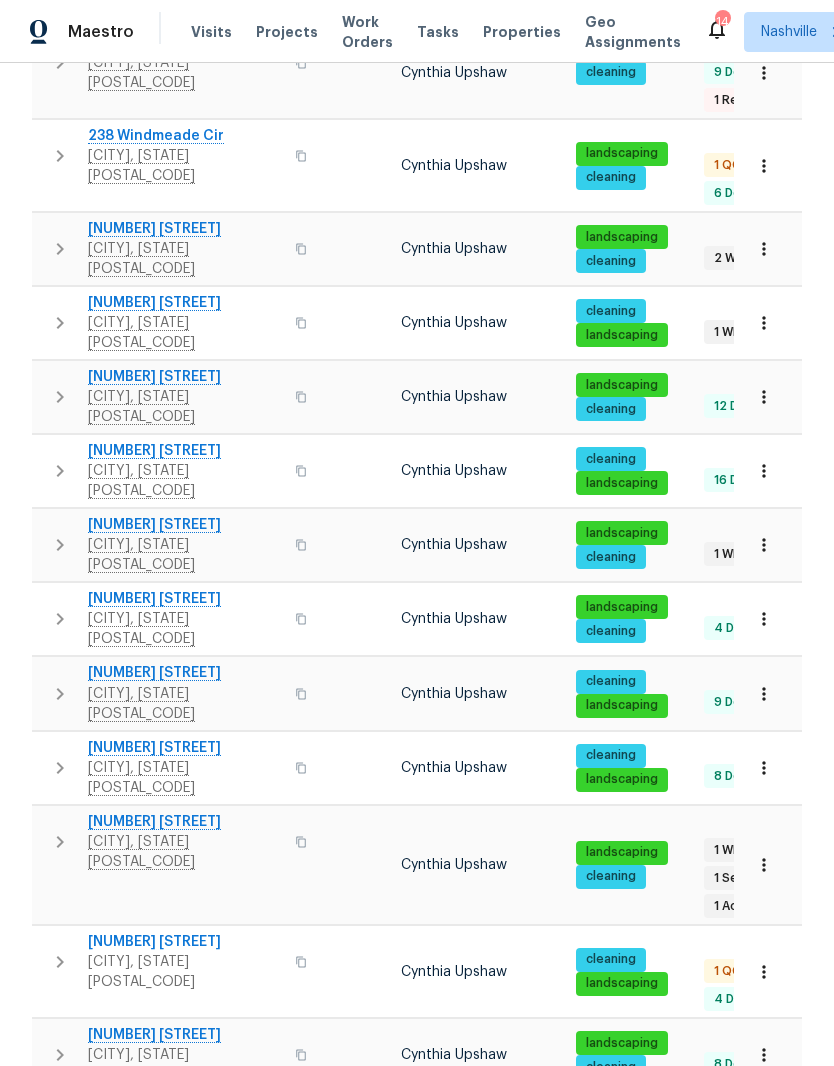 click on "140 Kingstons Cv" at bounding box center (185, 229) 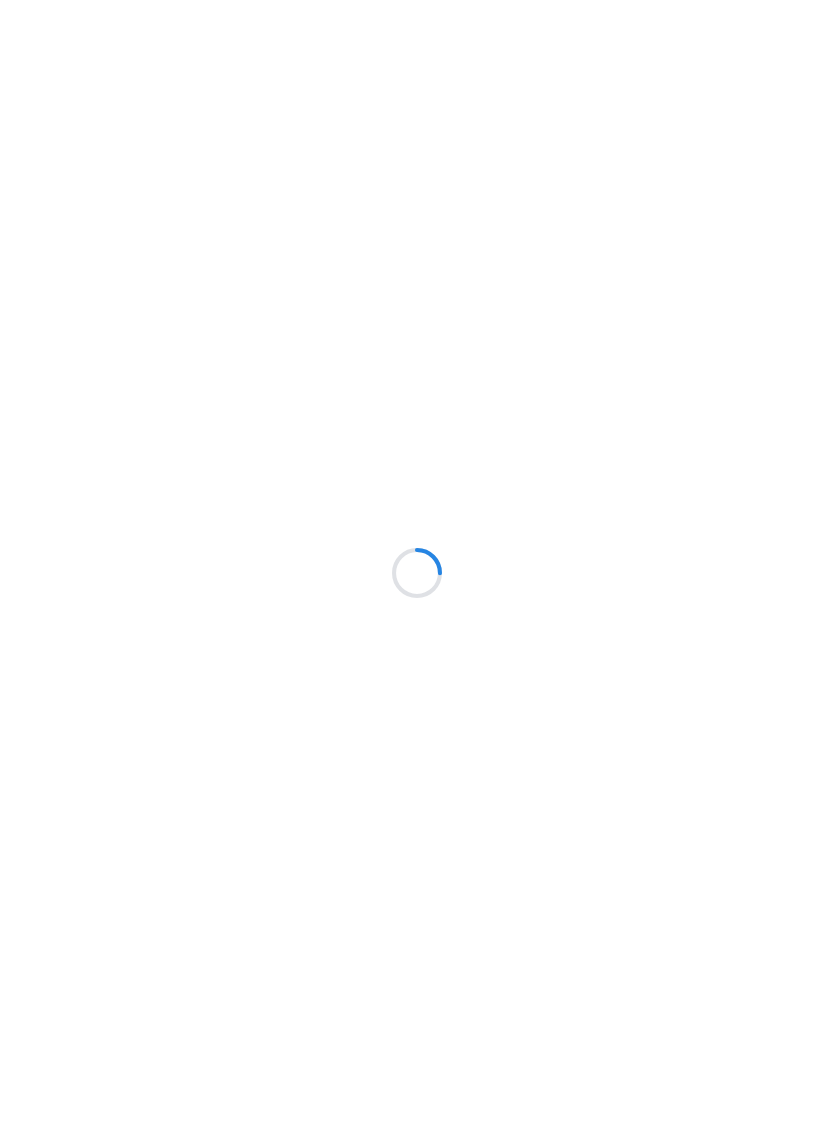 scroll, scrollTop: 0, scrollLeft: 0, axis: both 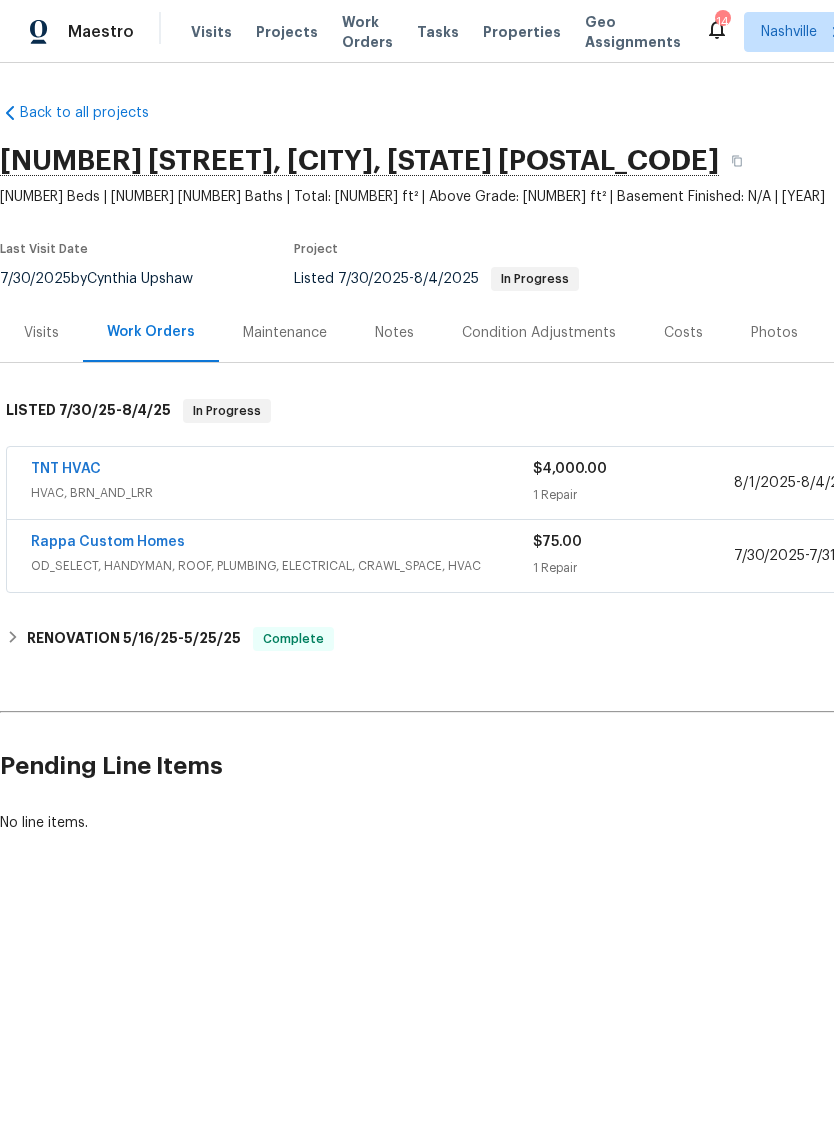 click on "TNT HVAC" at bounding box center (66, 469) 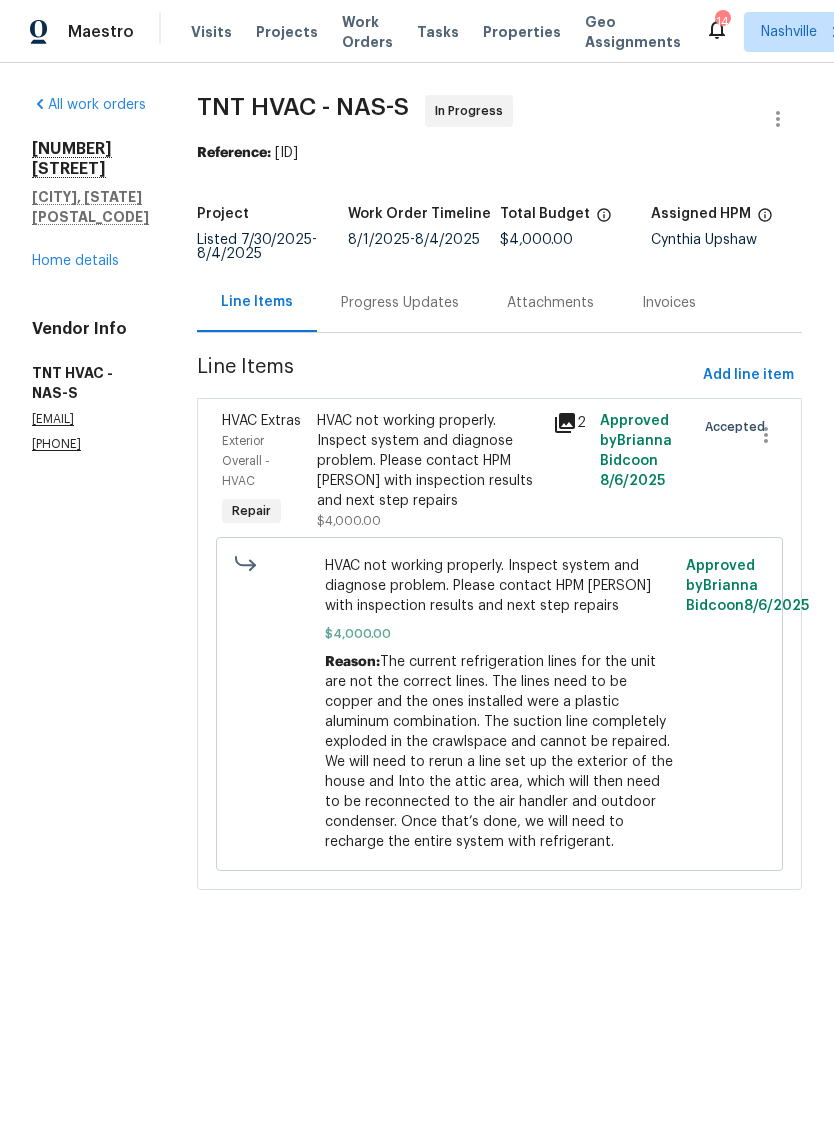 click on "Progress Updates" at bounding box center [400, 303] 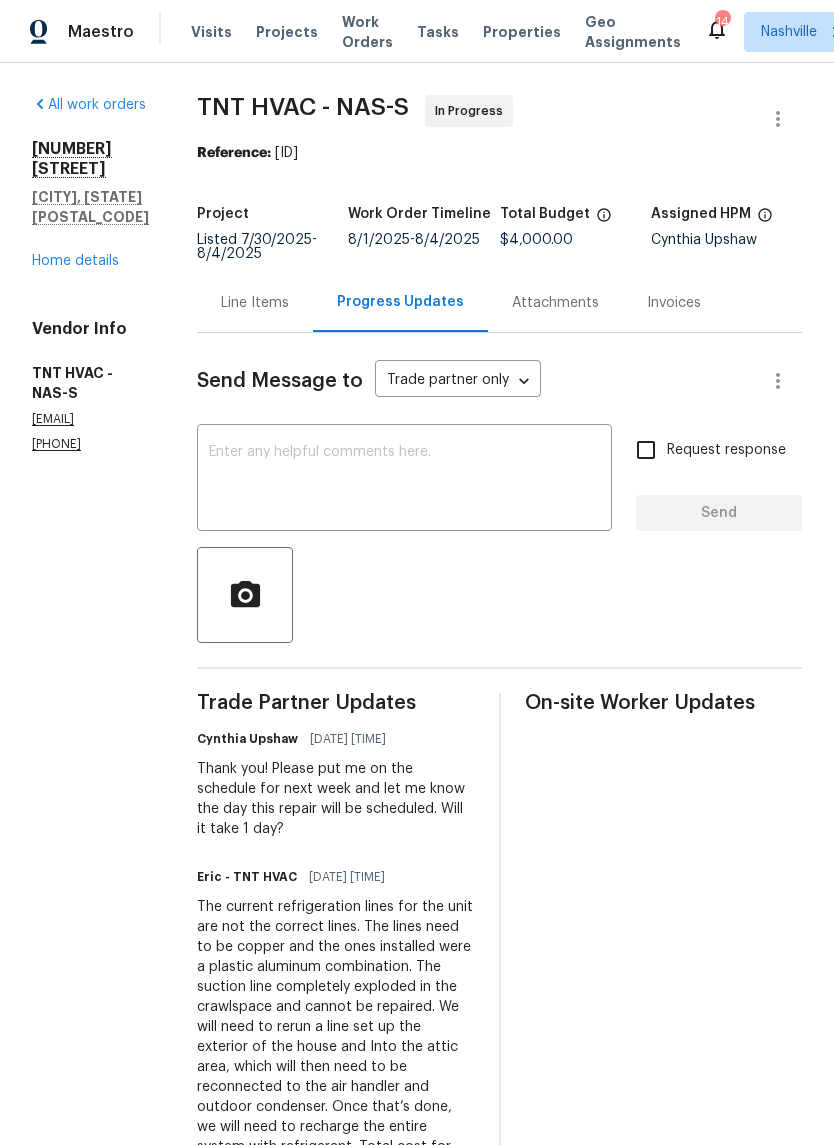 click on "Line Items" at bounding box center [255, 303] 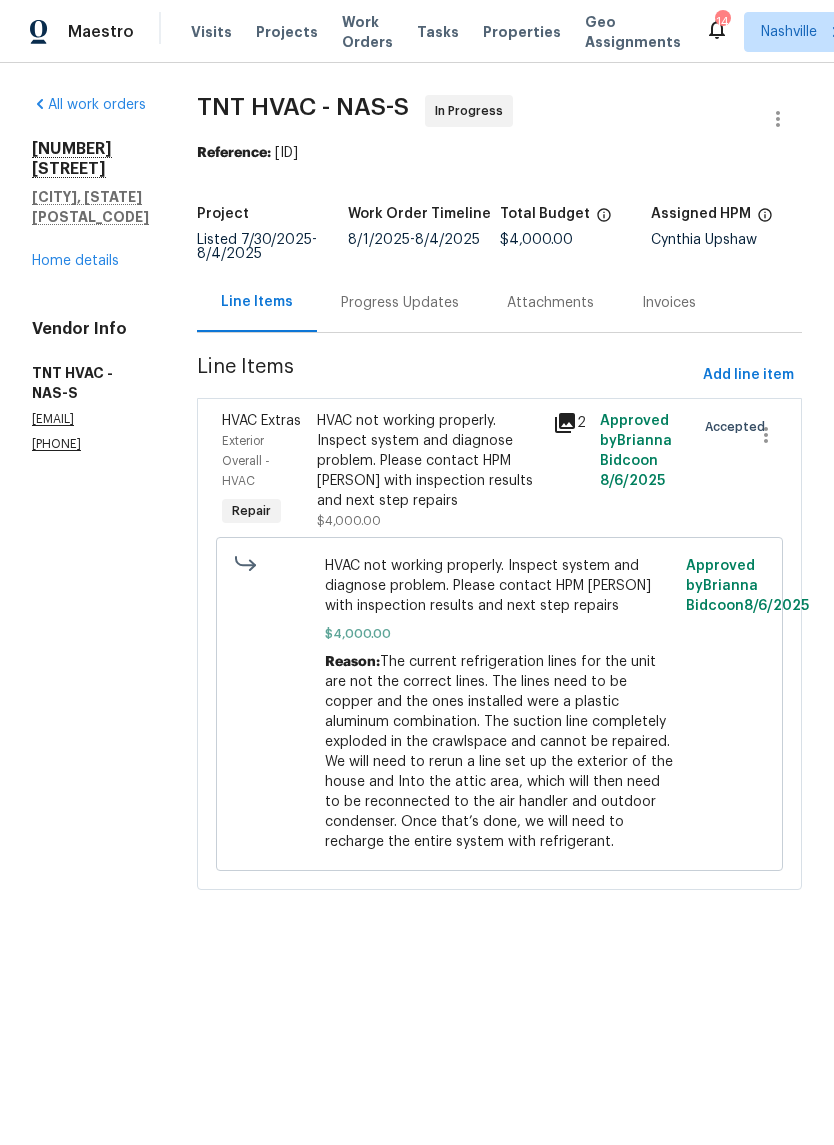 click on "Home details" at bounding box center [75, 261] 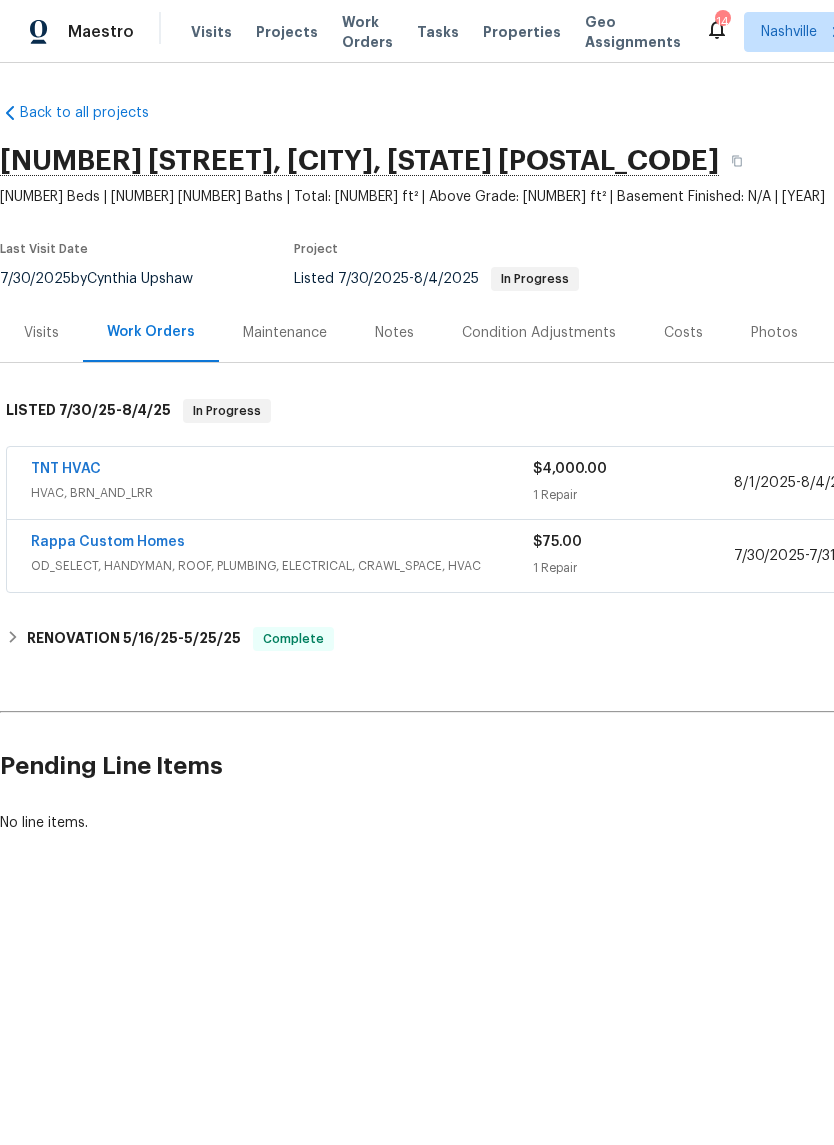 click on "Rappa Custom Homes" at bounding box center (108, 542) 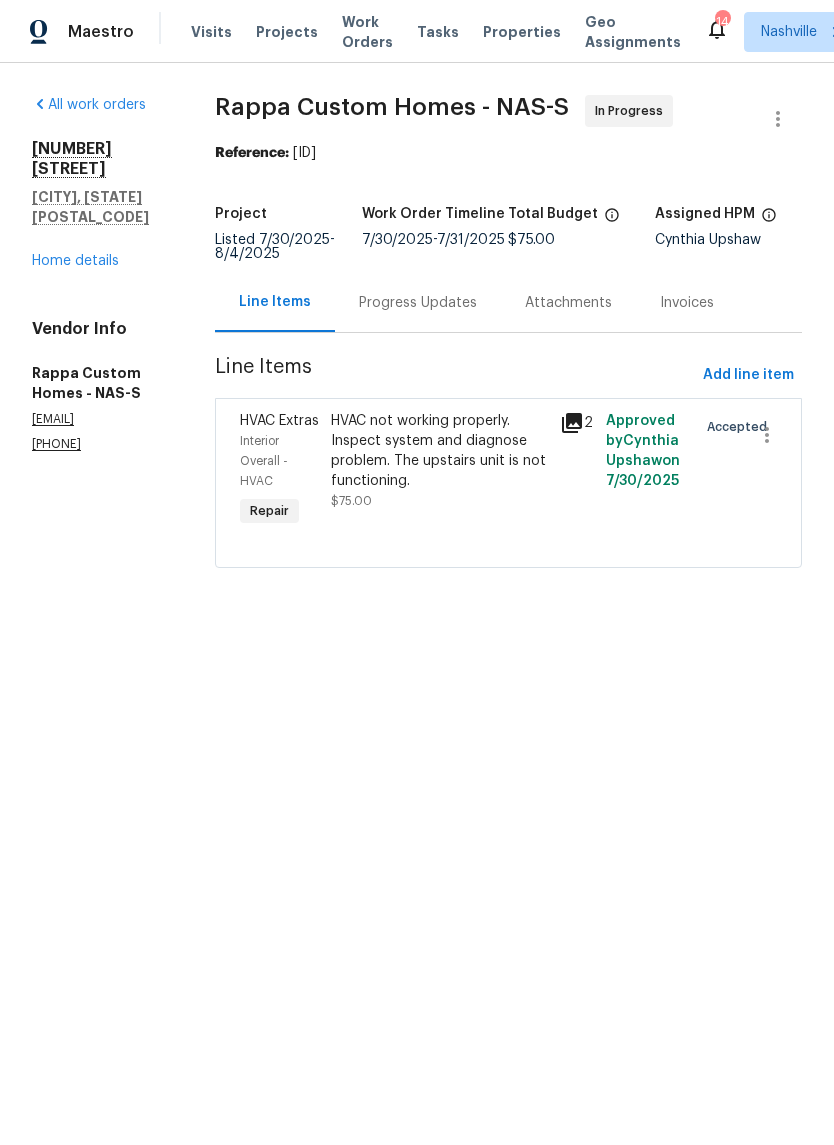 click on "Progress Updates" at bounding box center (418, 303) 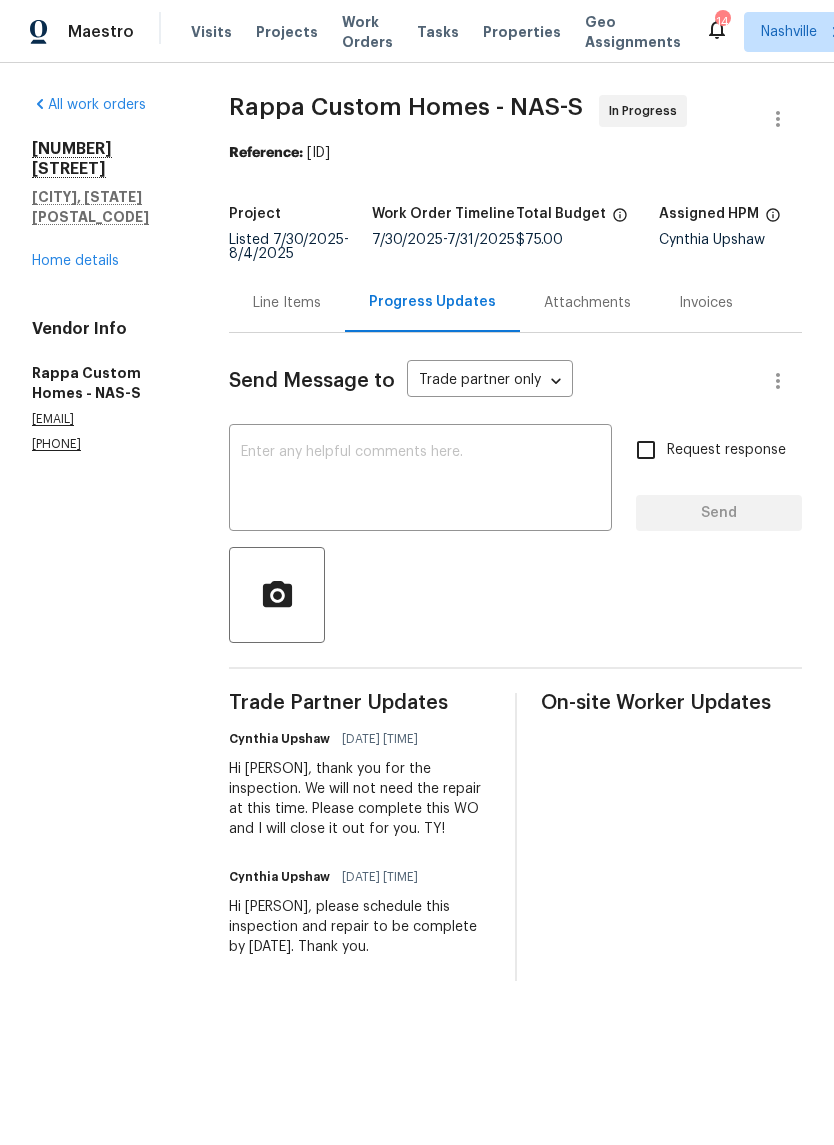 click on "Home details" at bounding box center [75, 261] 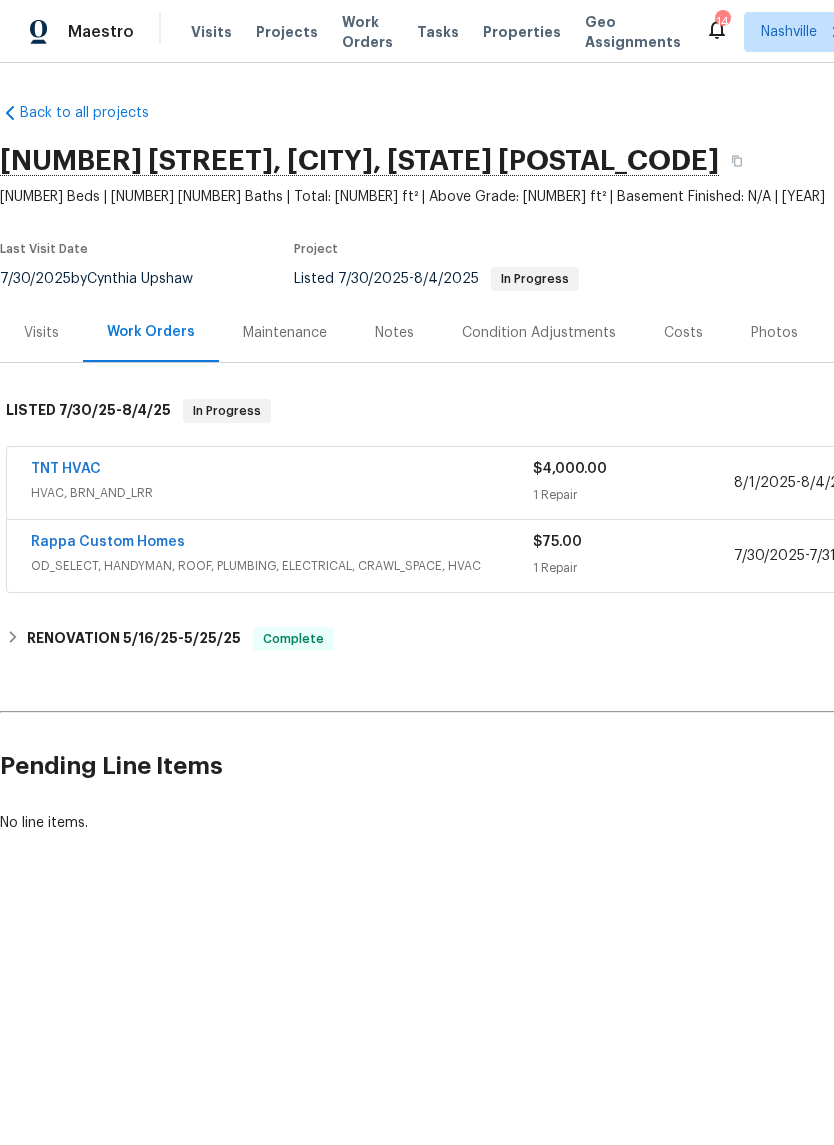 click on "Notes" at bounding box center (394, 333) 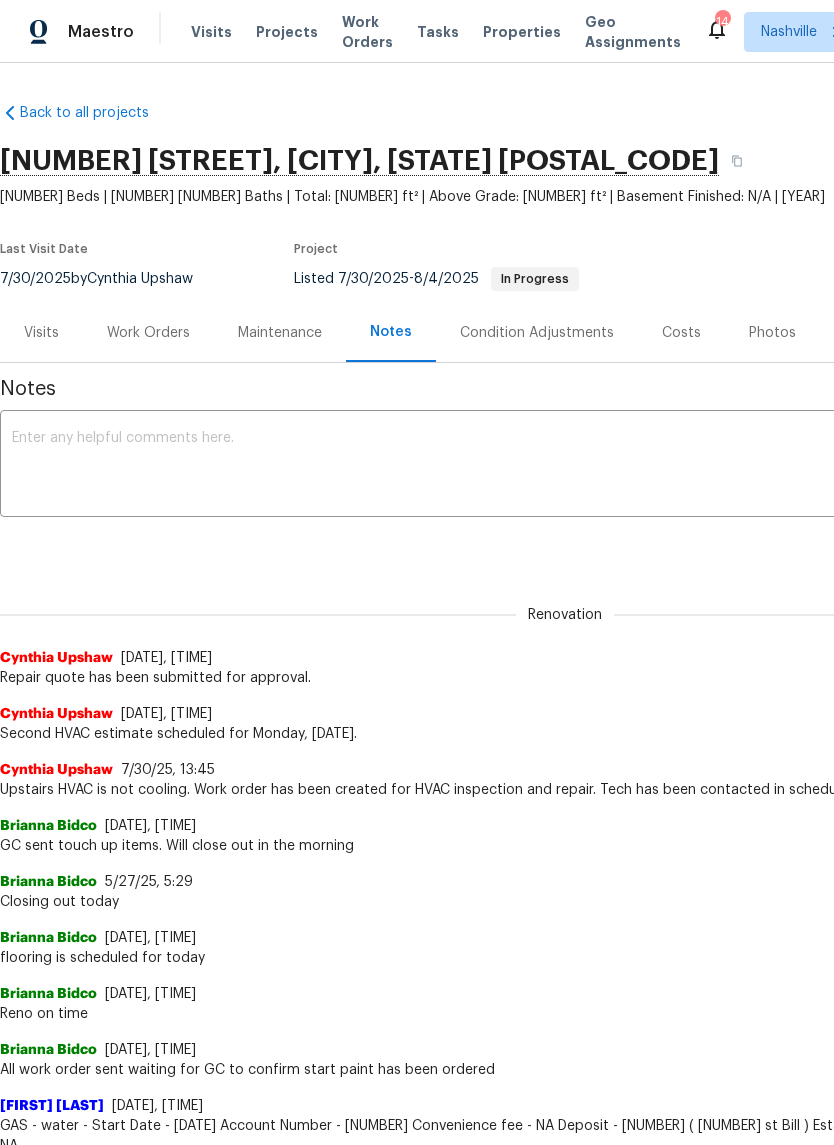 click at bounding box center (565, 466) 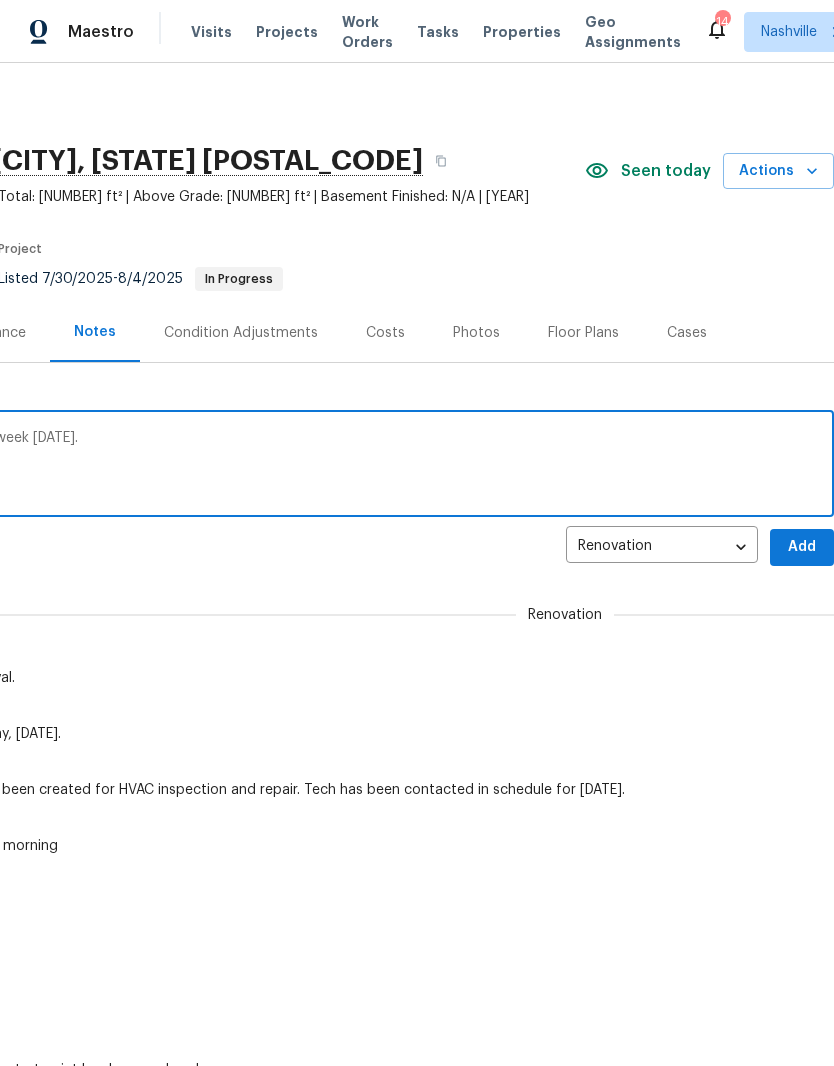 scroll, scrollTop: 0, scrollLeft: 296, axis: horizontal 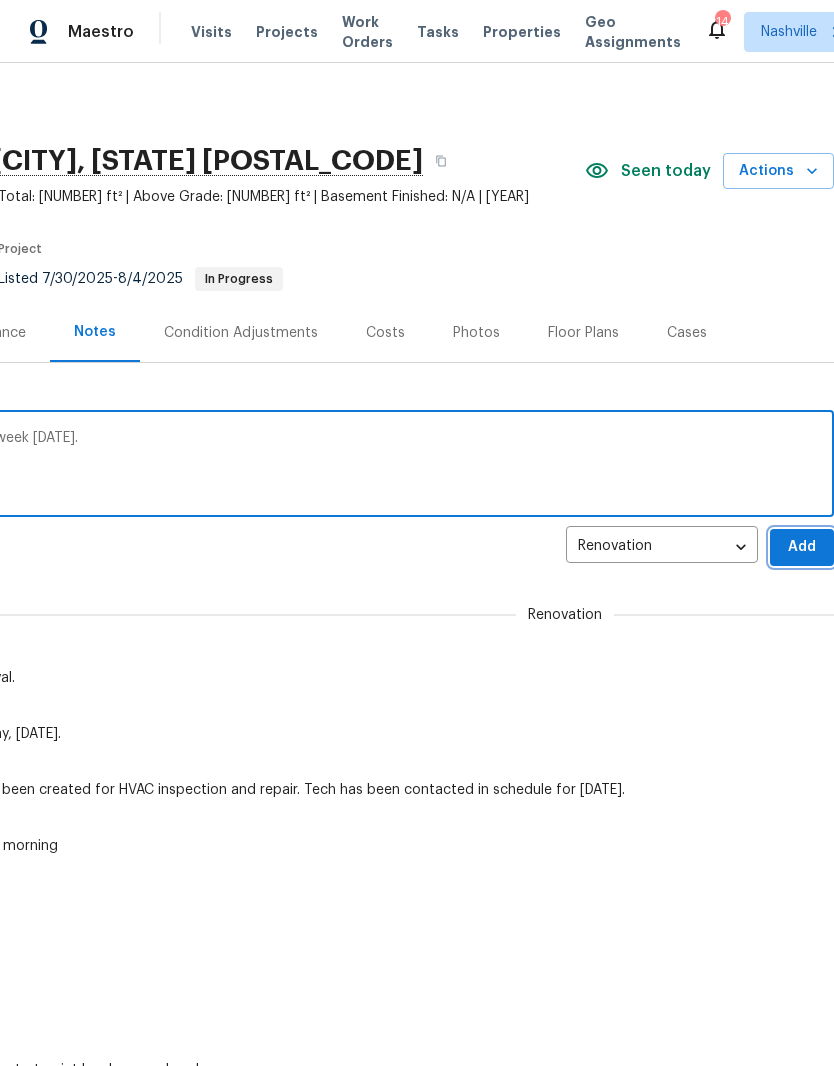click on "Add" at bounding box center (802, 547) 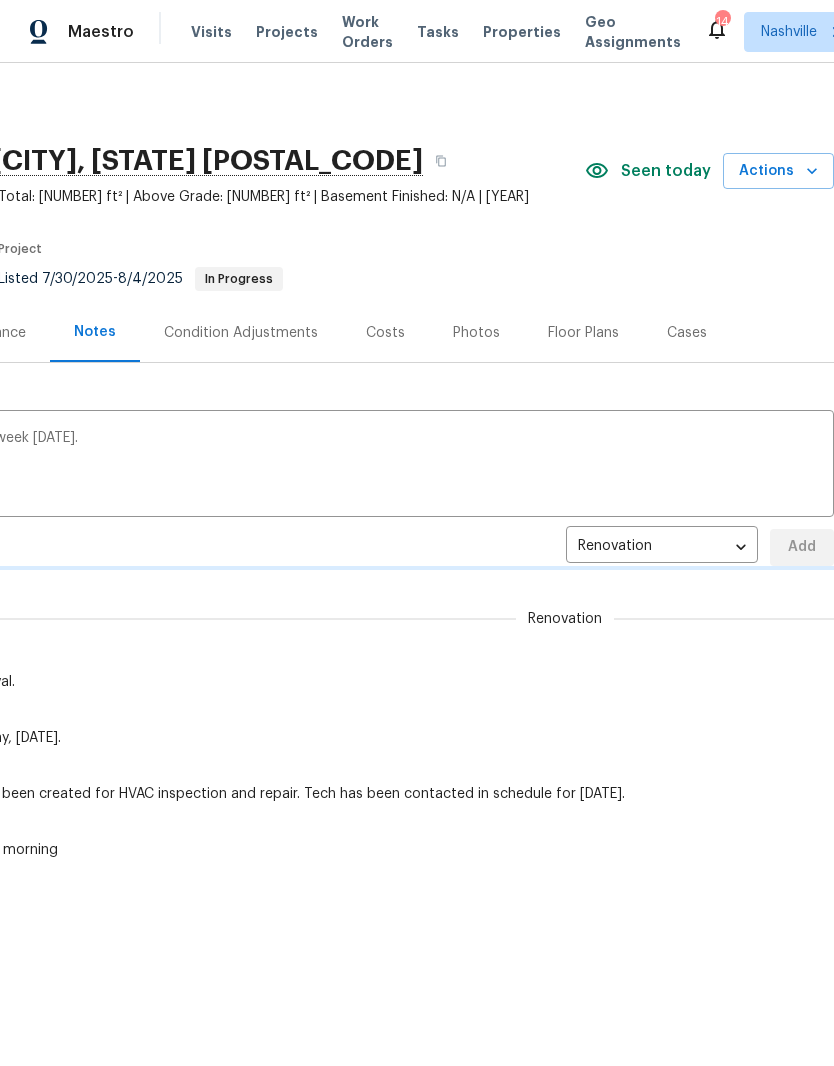 type 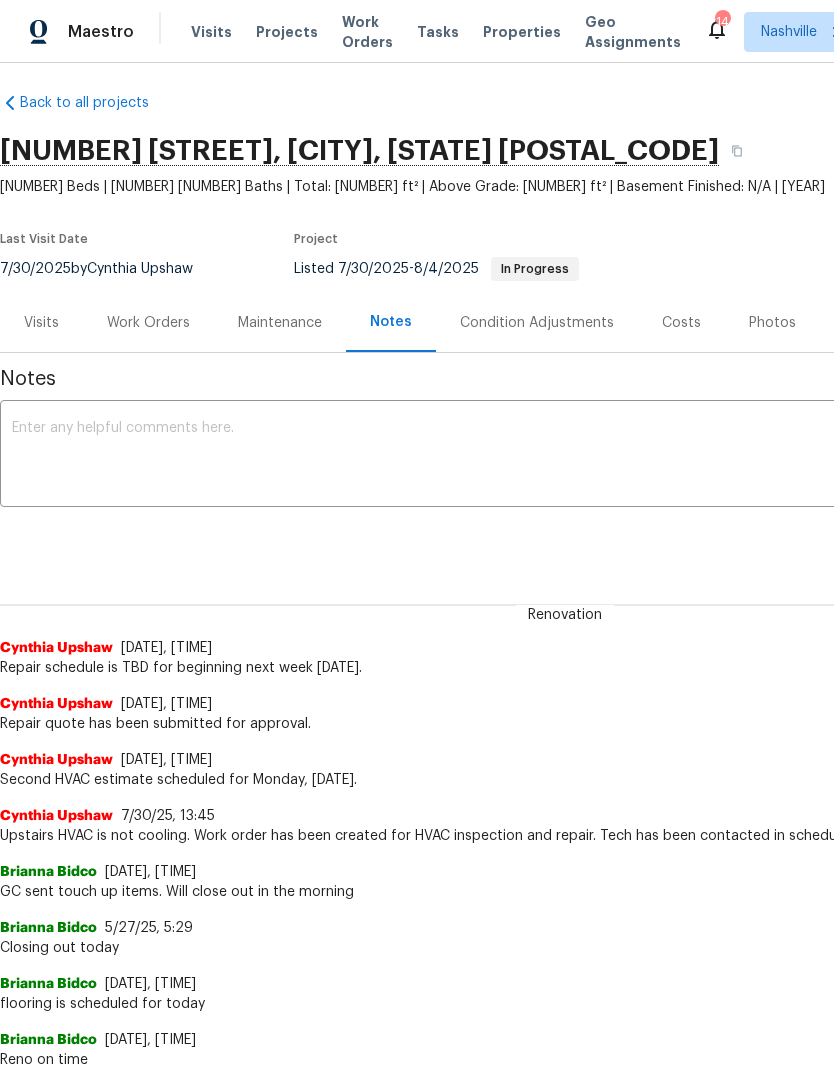 scroll, scrollTop: 10, scrollLeft: 0, axis: vertical 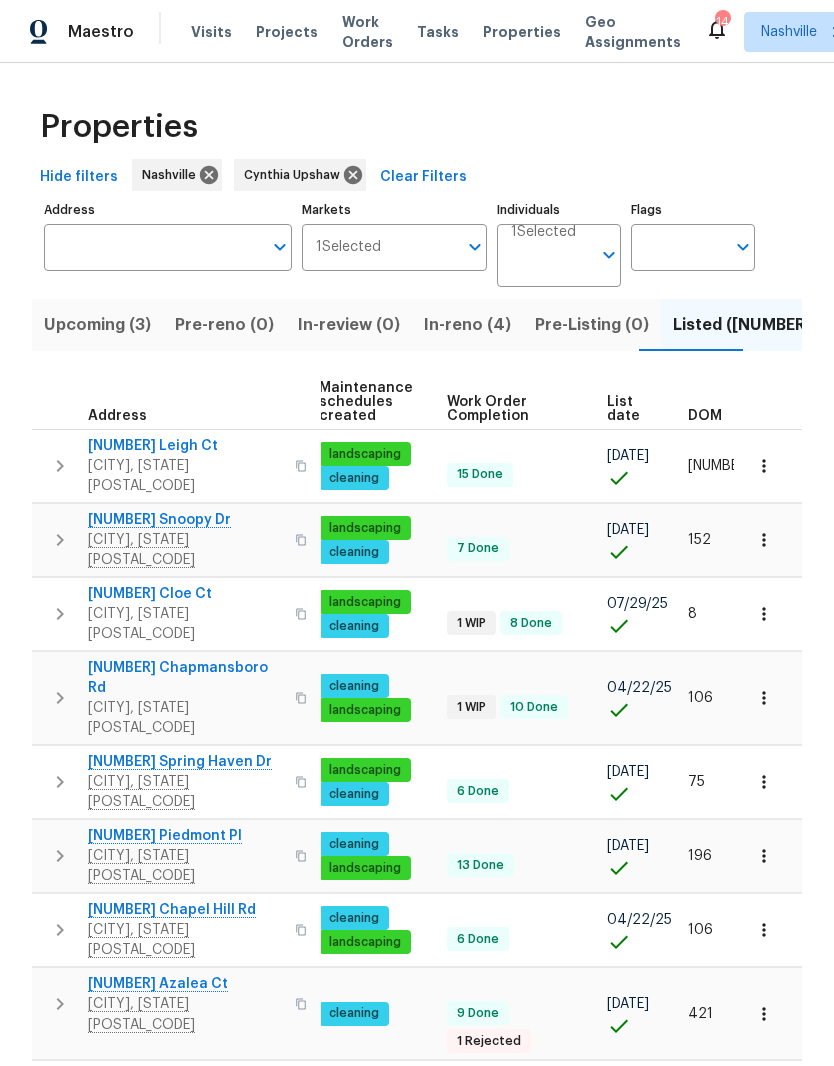 click on "Resale (10)" at bounding box center [885, 325] 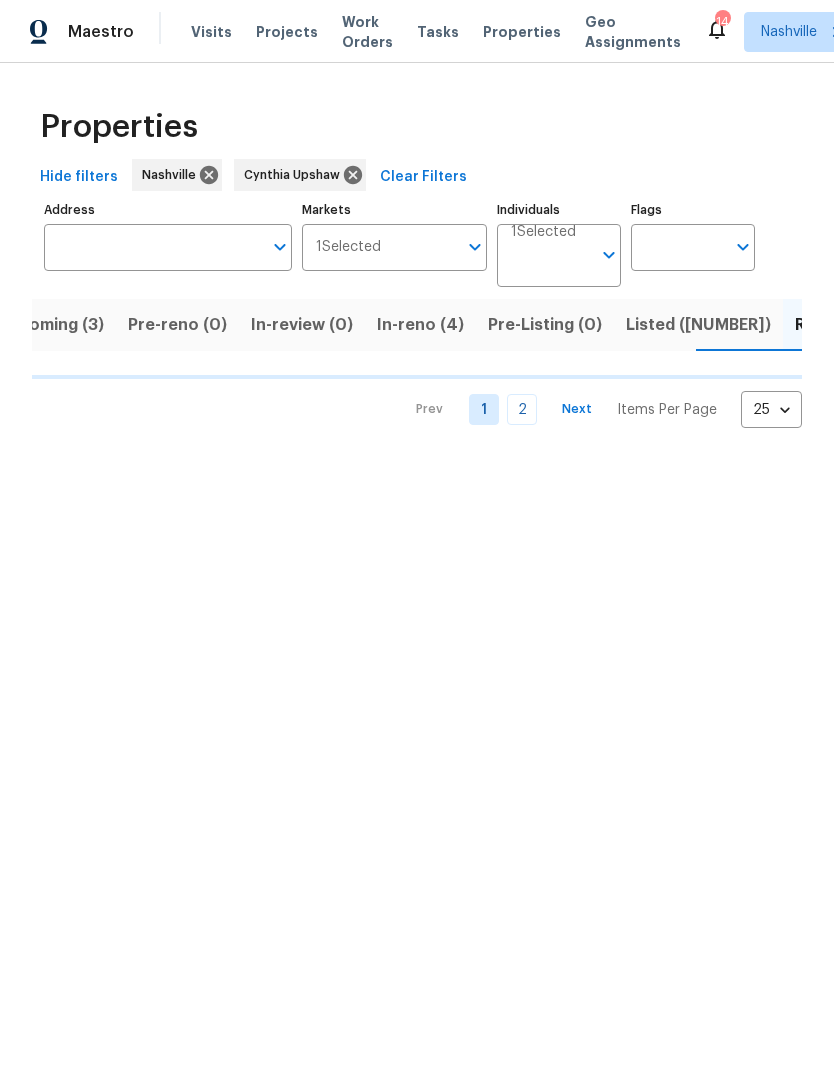 scroll, scrollTop: 0, scrollLeft: 48, axis: horizontal 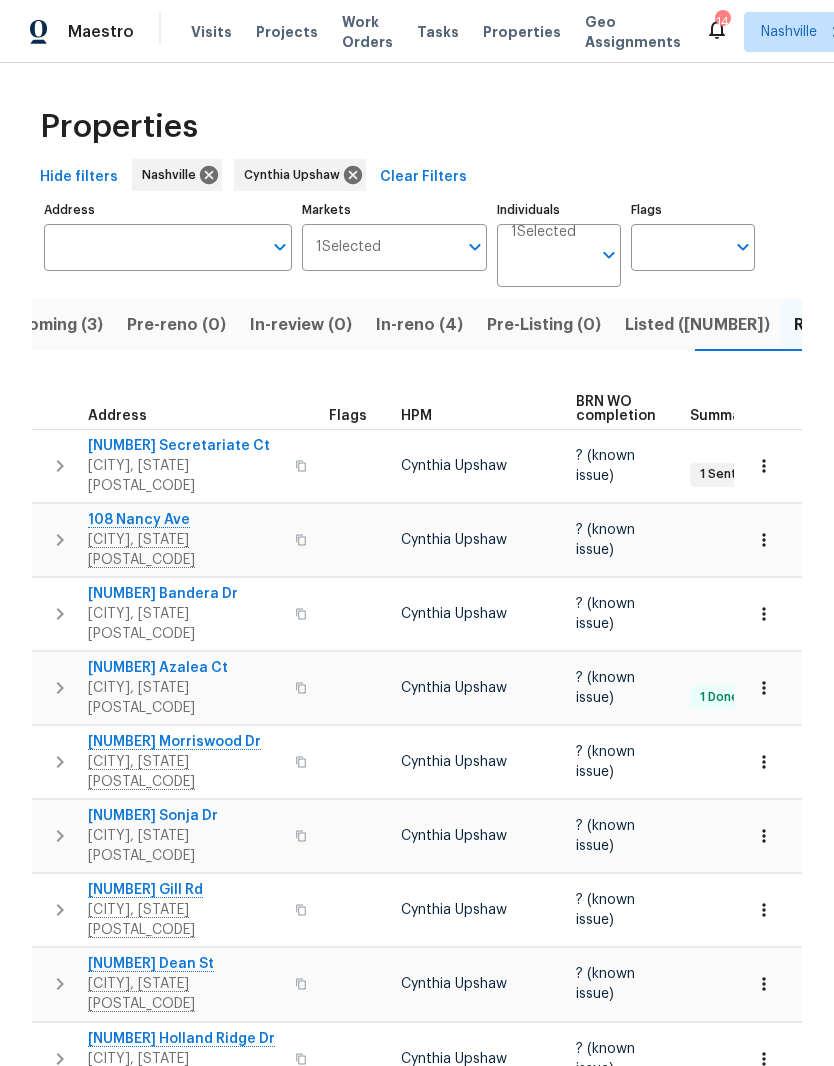 click on "108 Nancy Ave" at bounding box center (185, 520) 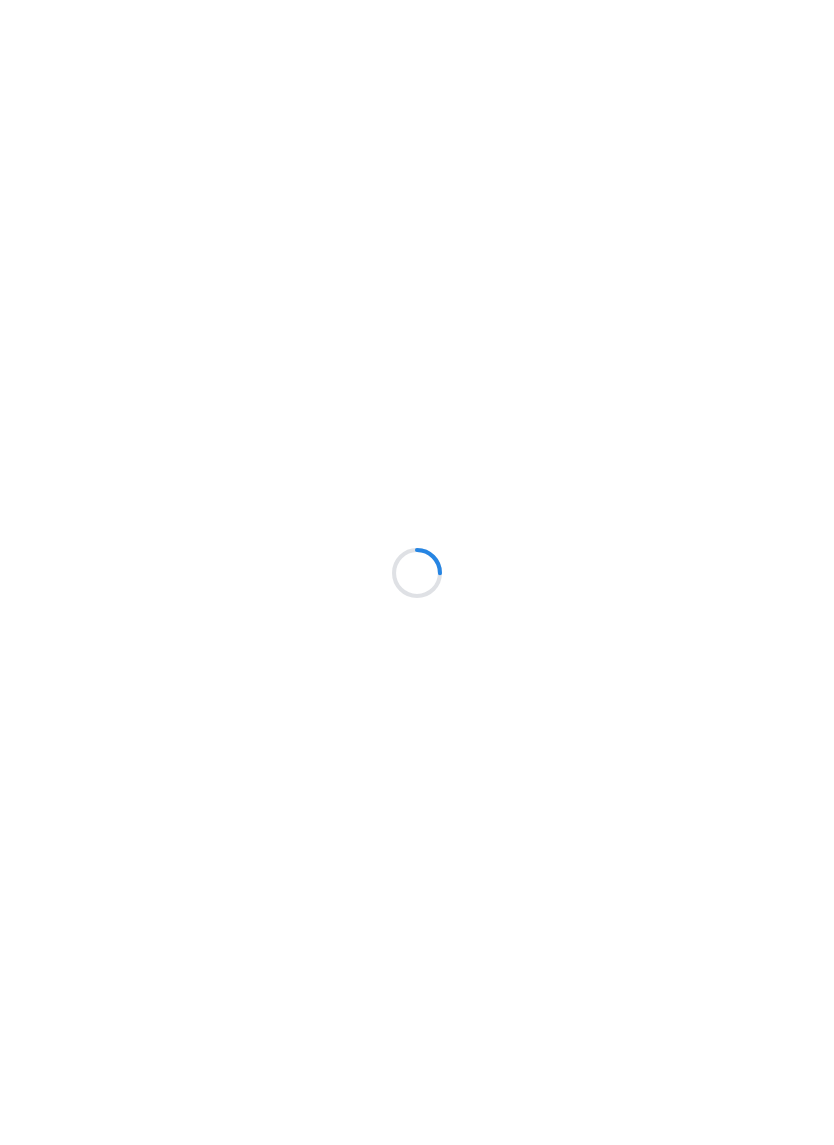 scroll, scrollTop: 0, scrollLeft: 0, axis: both 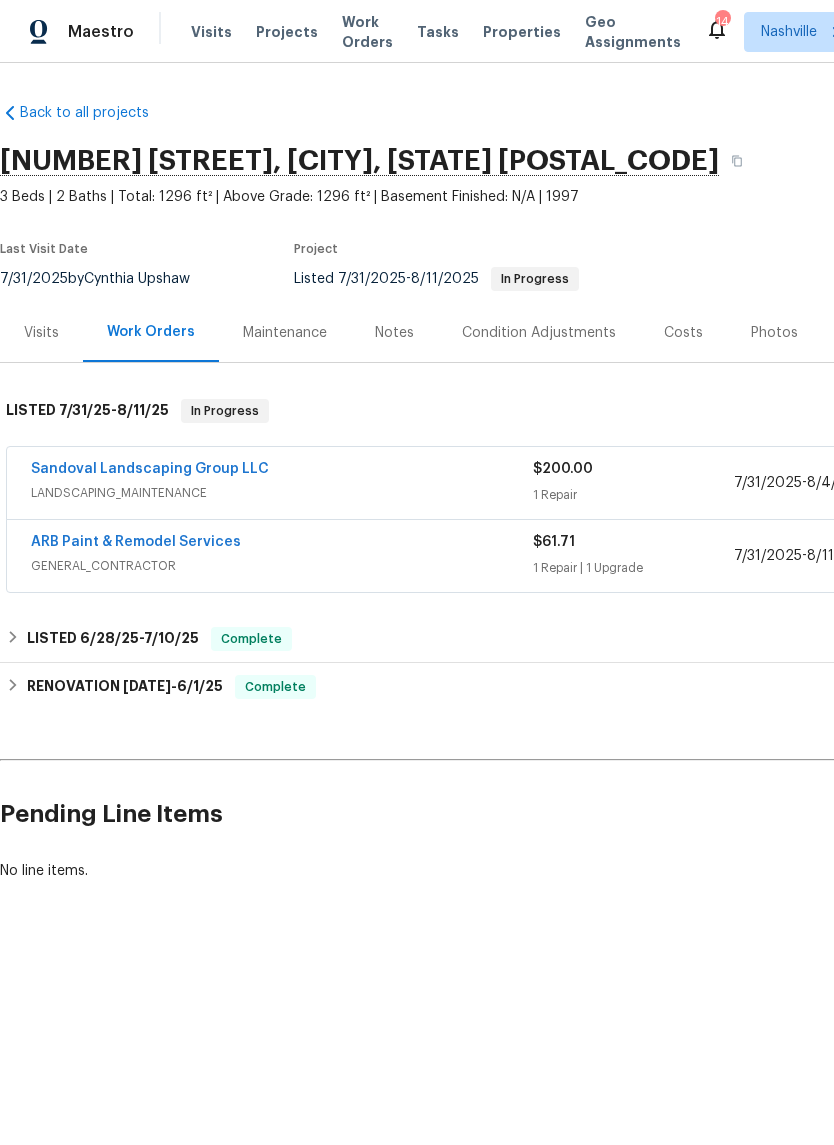 click on "Visits" at bounding box center [41, 333] 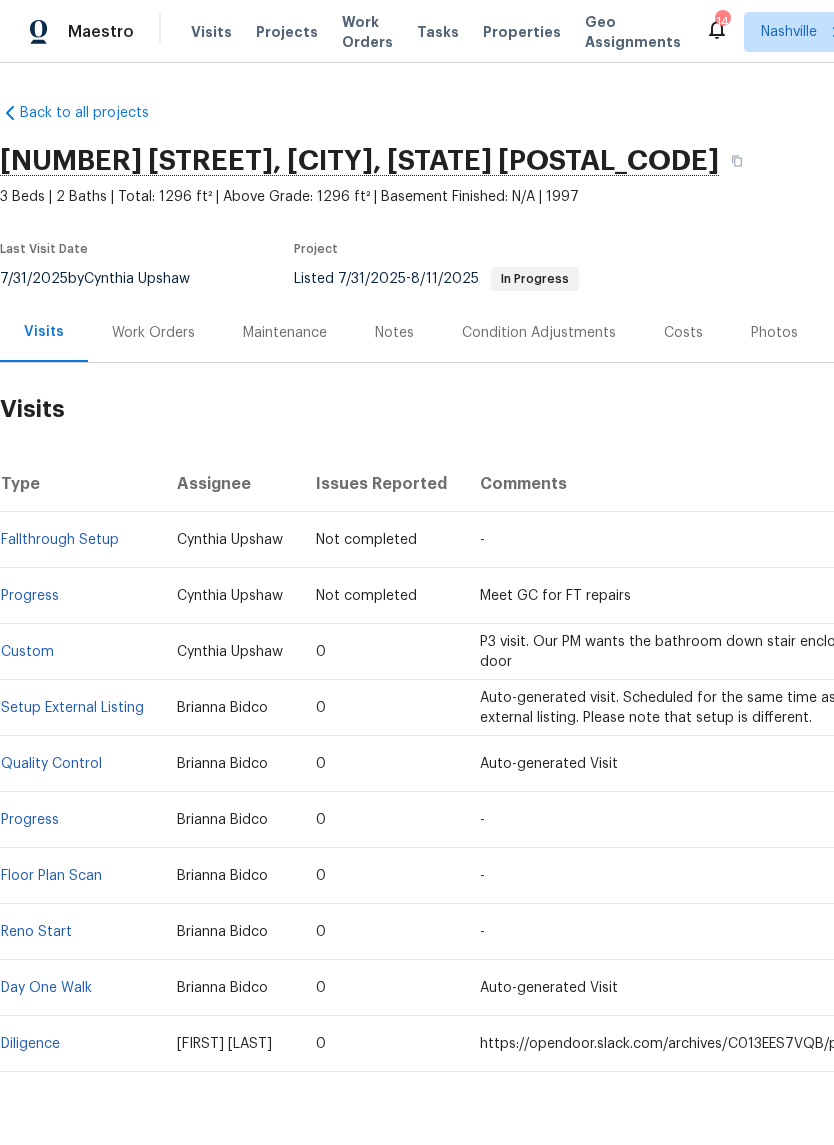 click on "Custom" at bounding box center [27, 652] 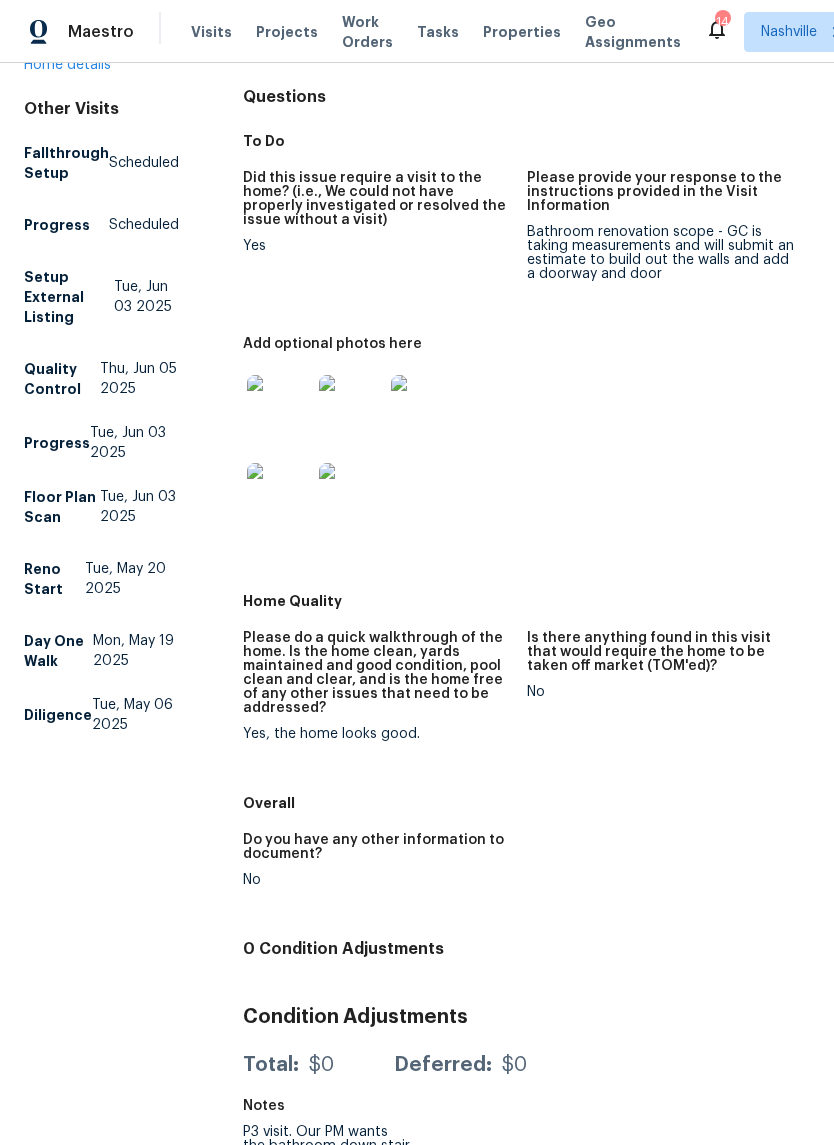 scroll, scrollTop: 183, scrollLeft: 0, axis: vertical 